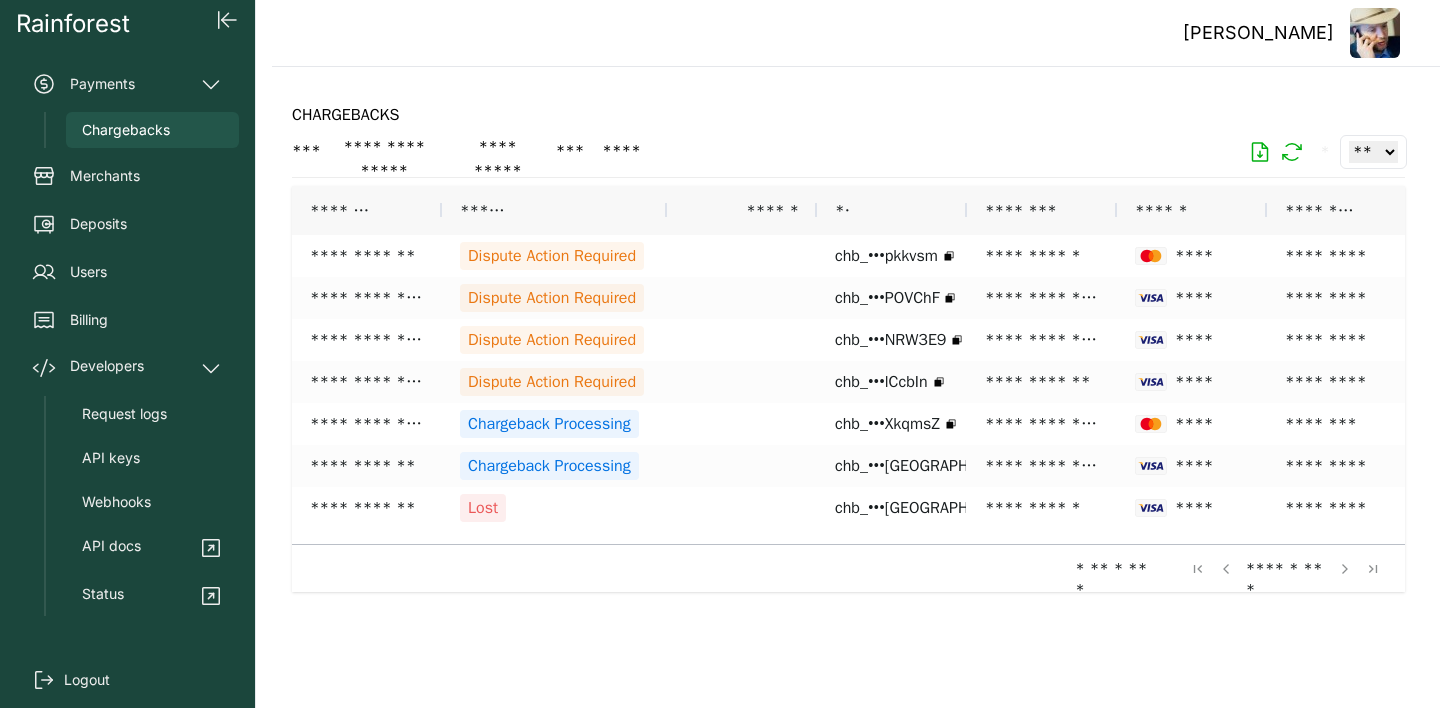 scroll, scrollTop: 0, scrollLeft: 0, axis: both 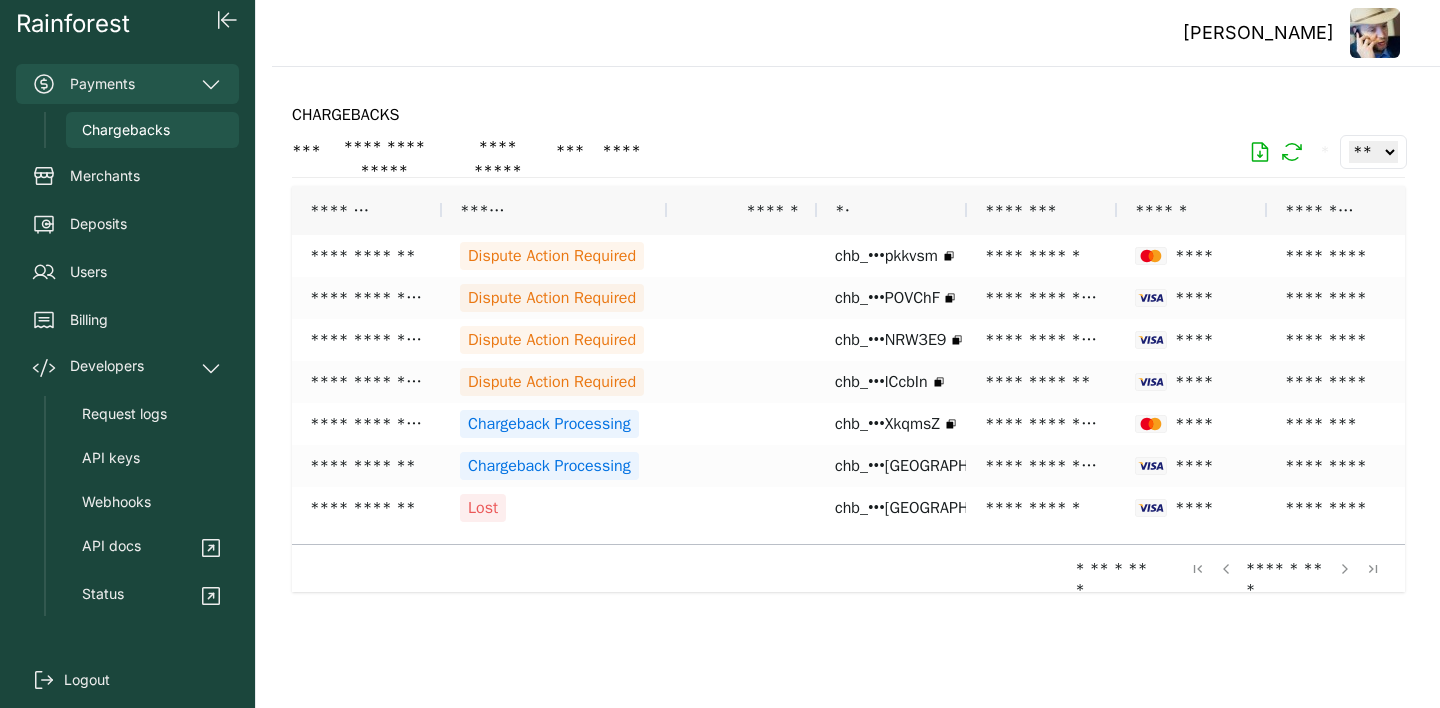 click on "Payments" at bounding box center (127, 84) 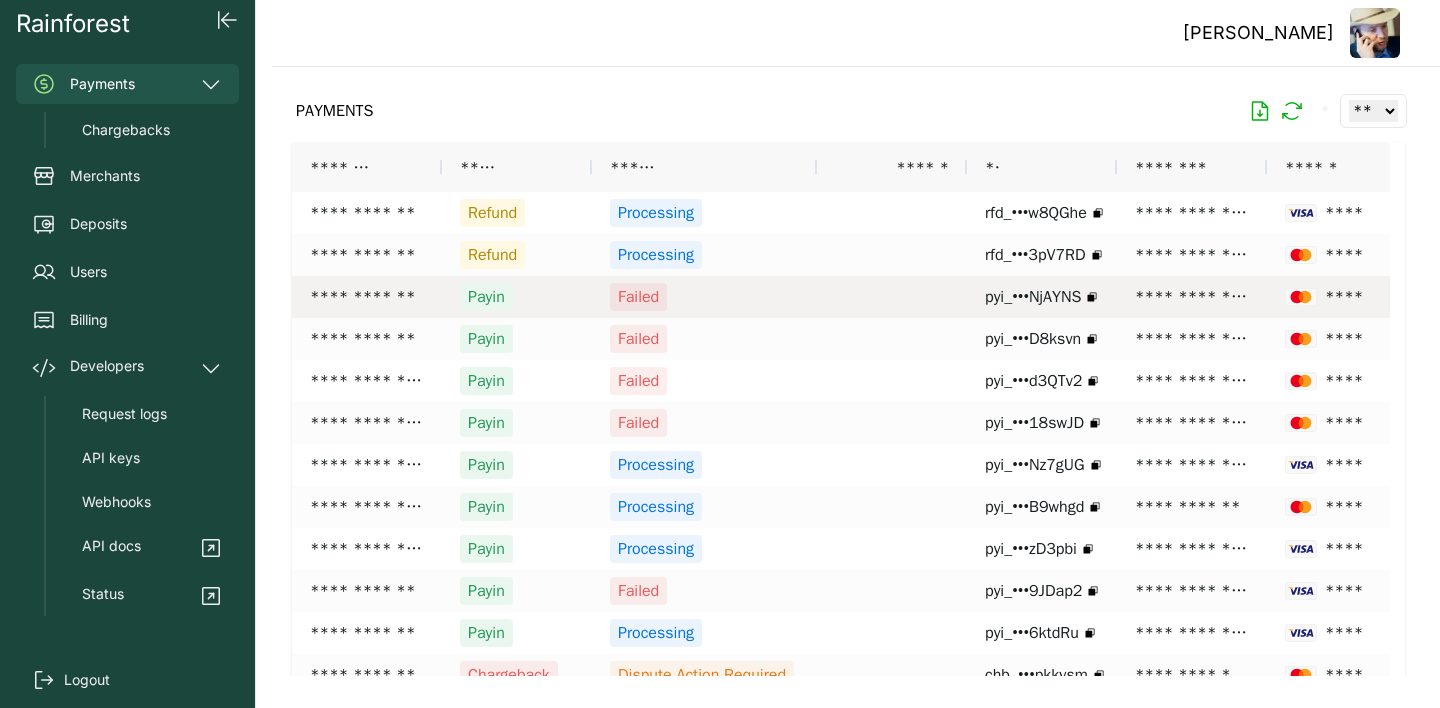 scroll, scrollTop: 0, scrollLeft: 191, axis: horizontal 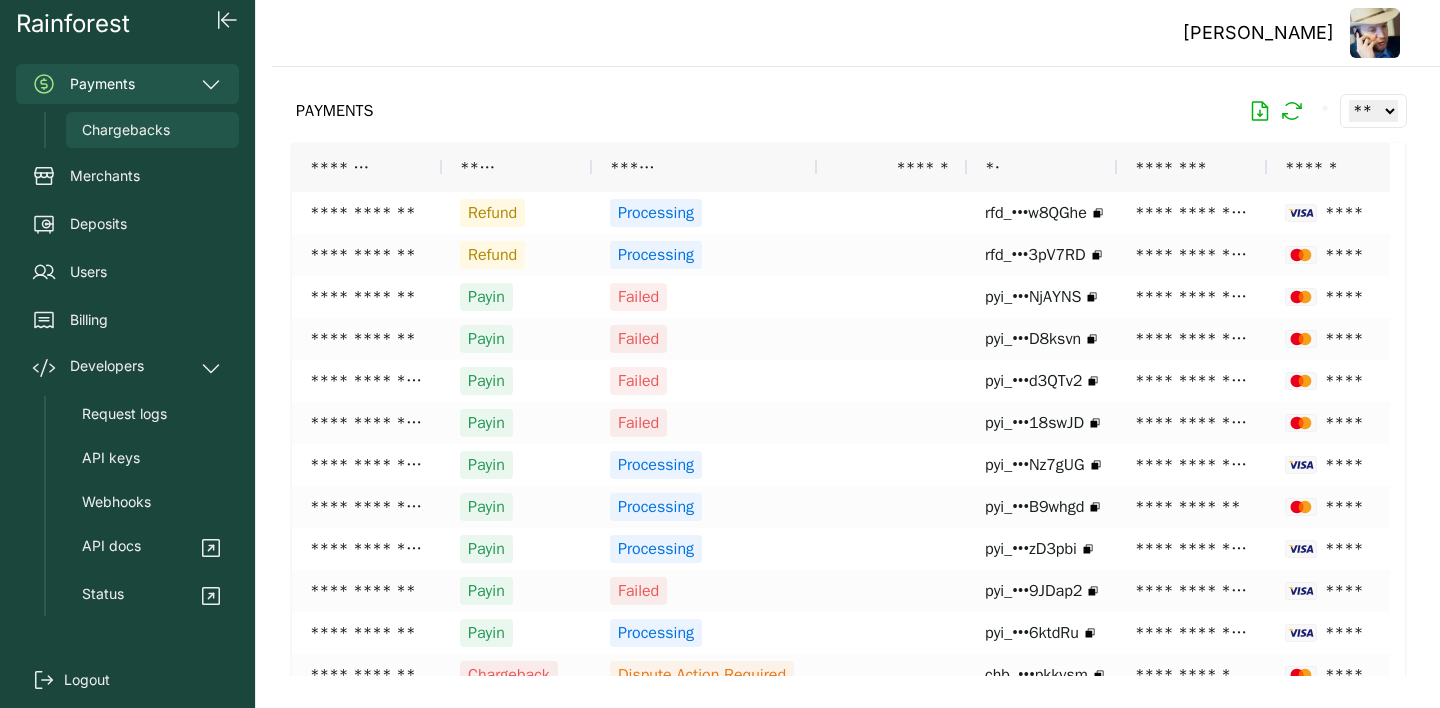 click on "Chargebacks" at bounding box center [126, 130] 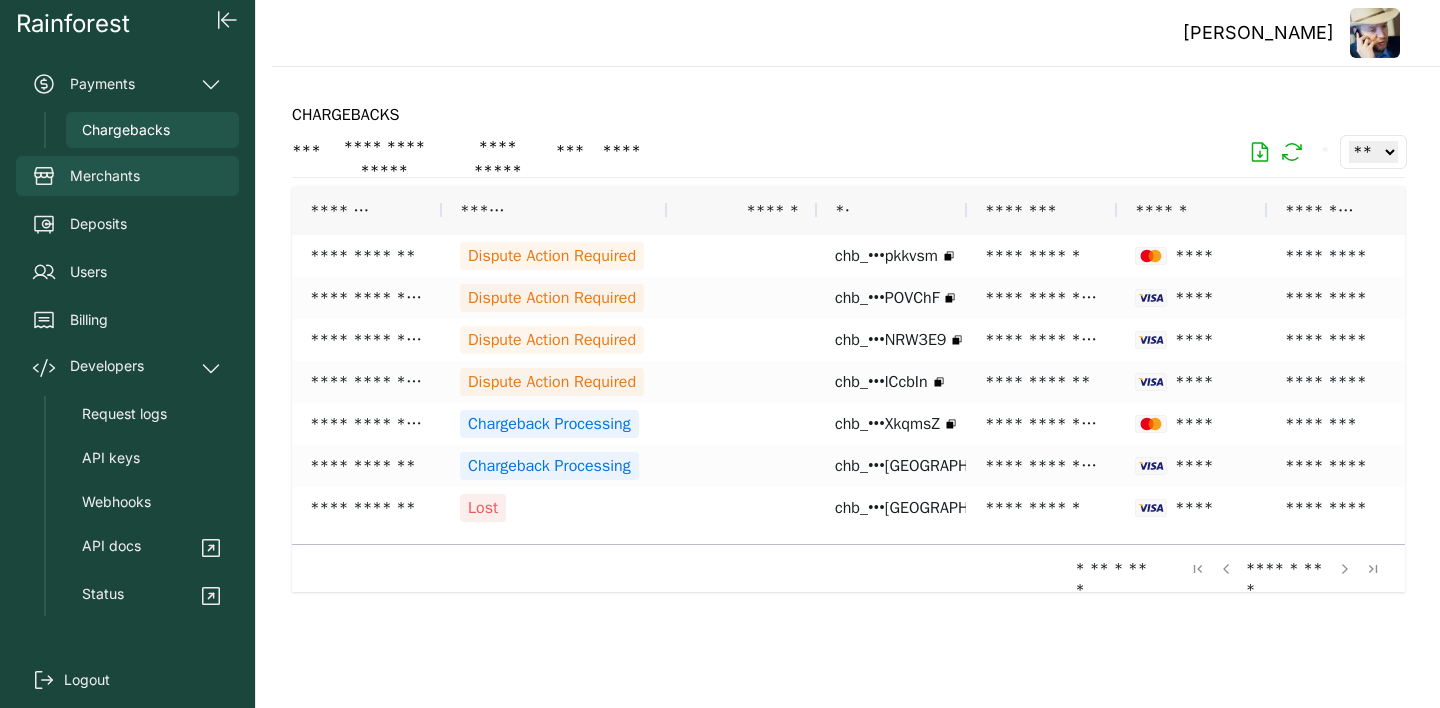 click on "Merchants" at bounding box center (105, 176) 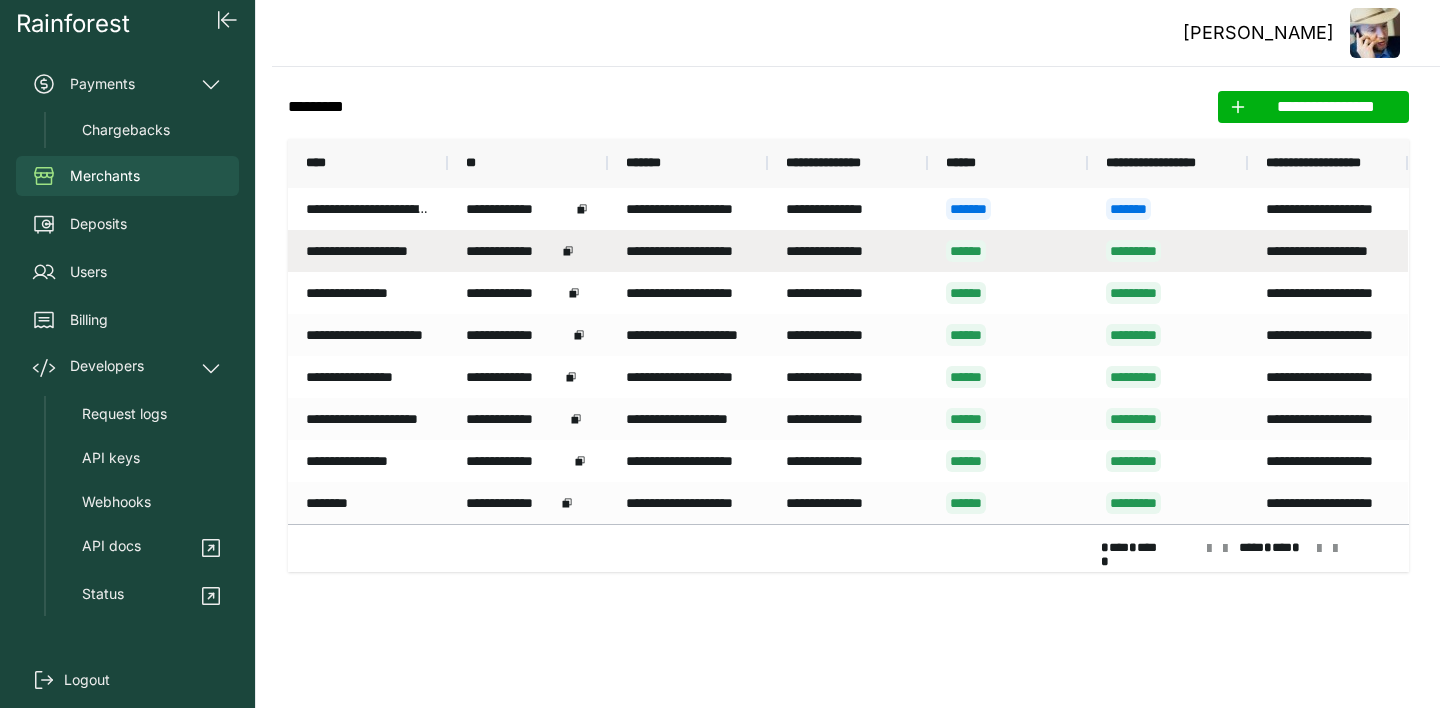 click on "**********" at bounding box center [368, 251] 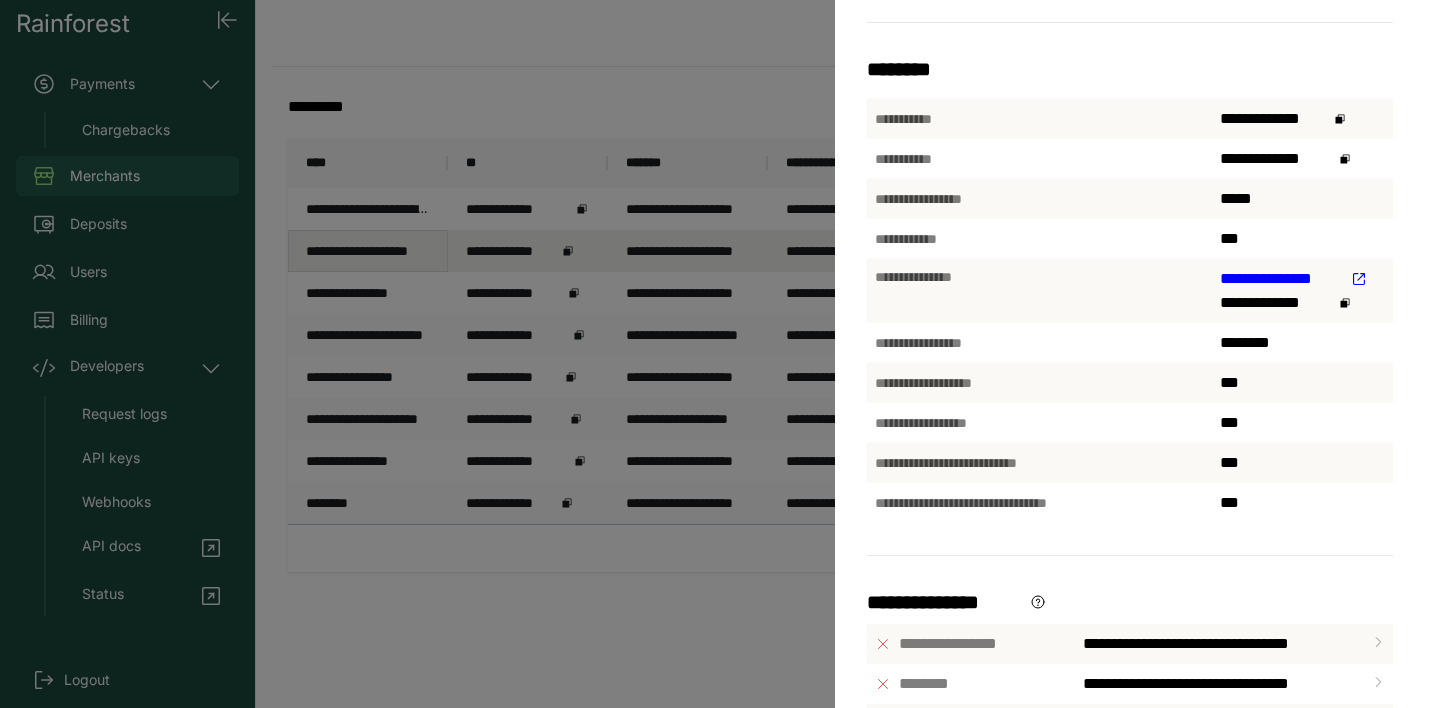 scroll, scrollTop: 0, scrollLeft: 0, axis: both 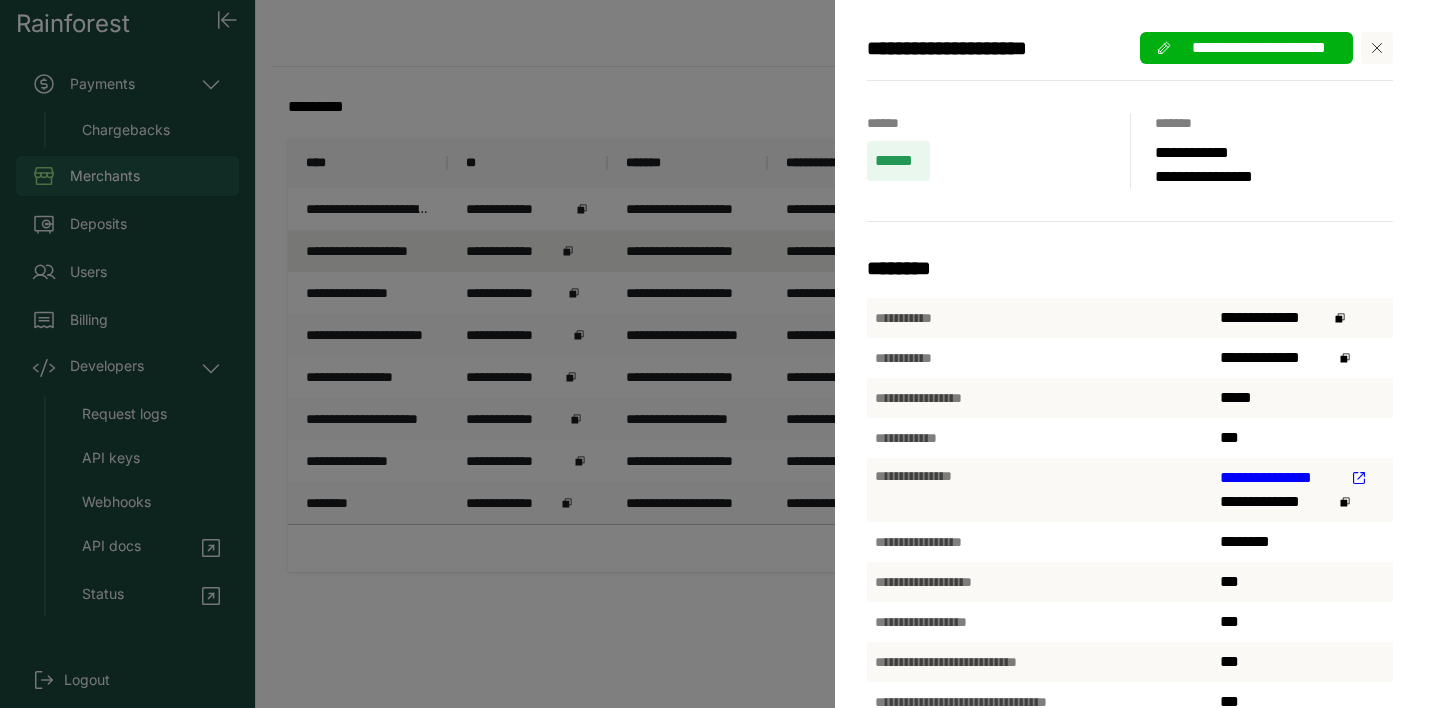 click at bounding box center [1377, 48] 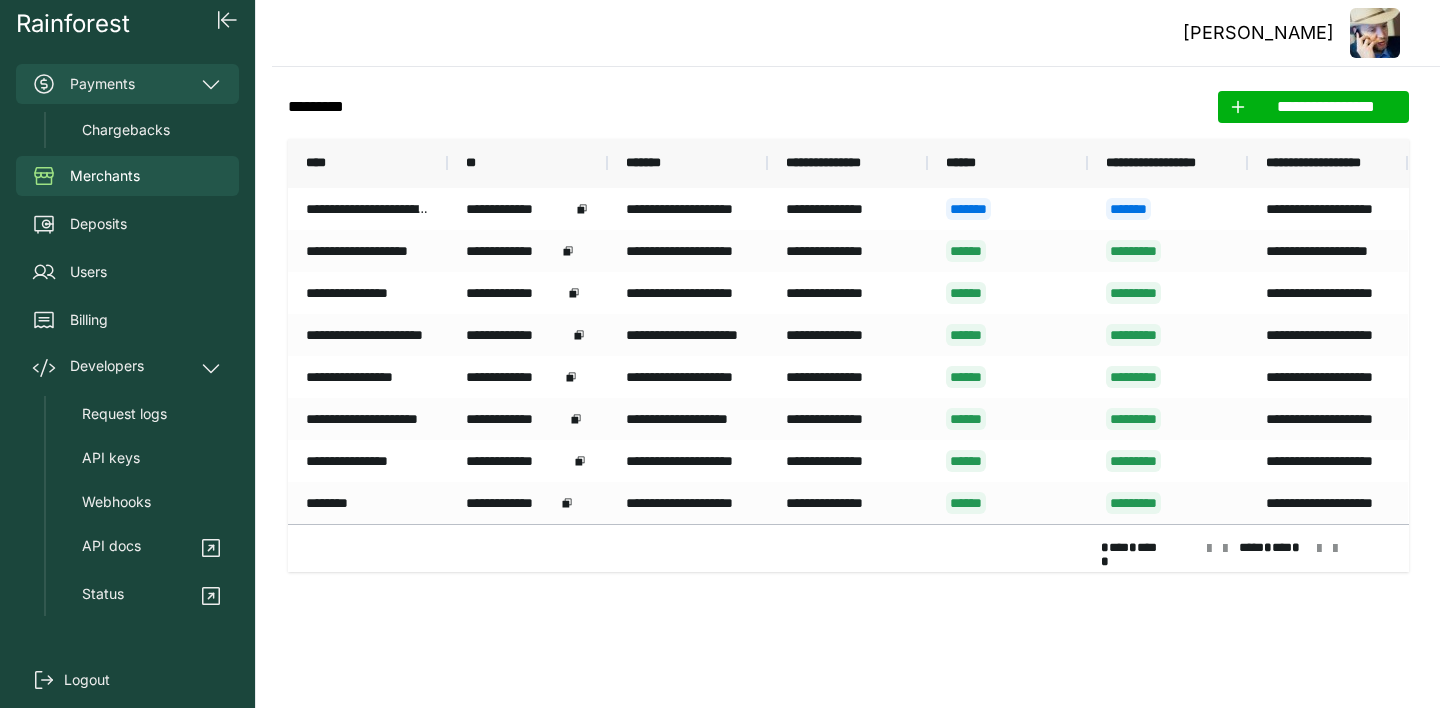 click on "Payments" at bounding box center (127, 84) 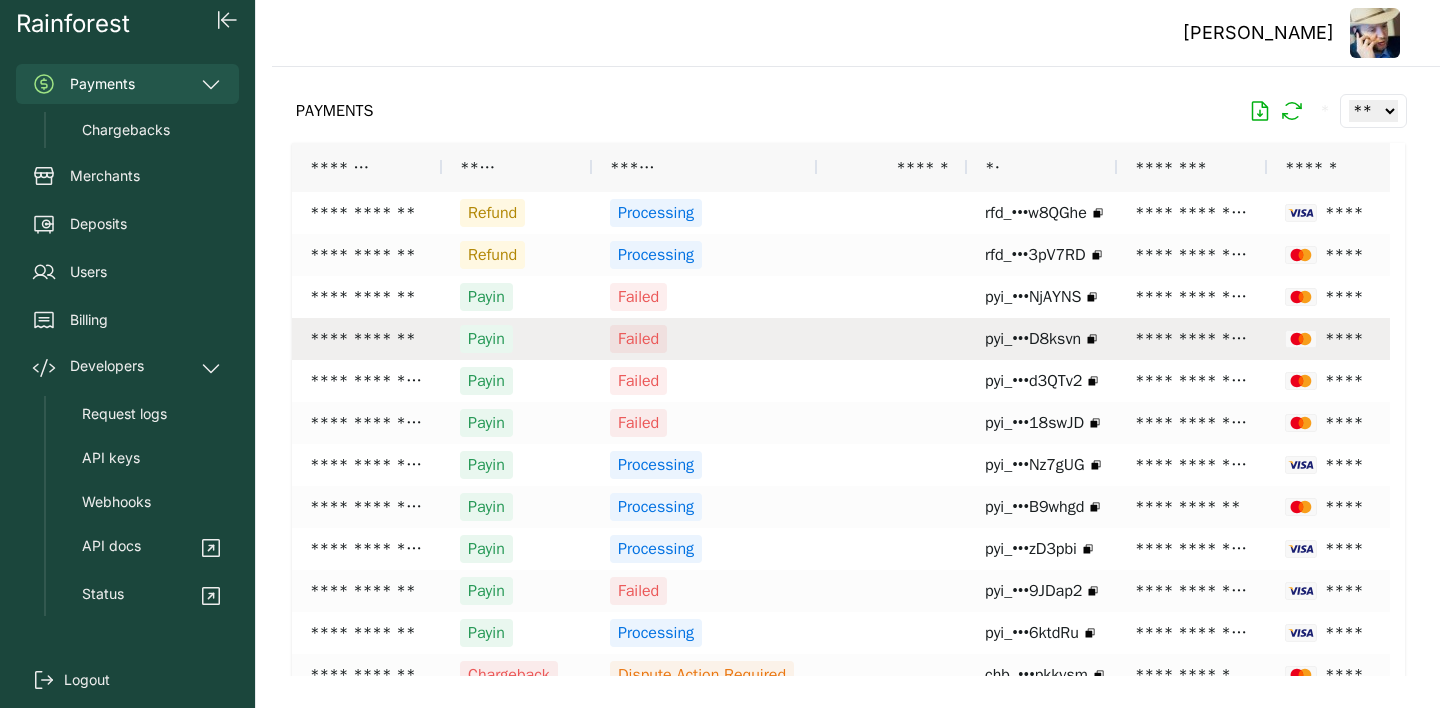 scroll, scrollTop: 0, scrollLeft: 207, axis: horizontal 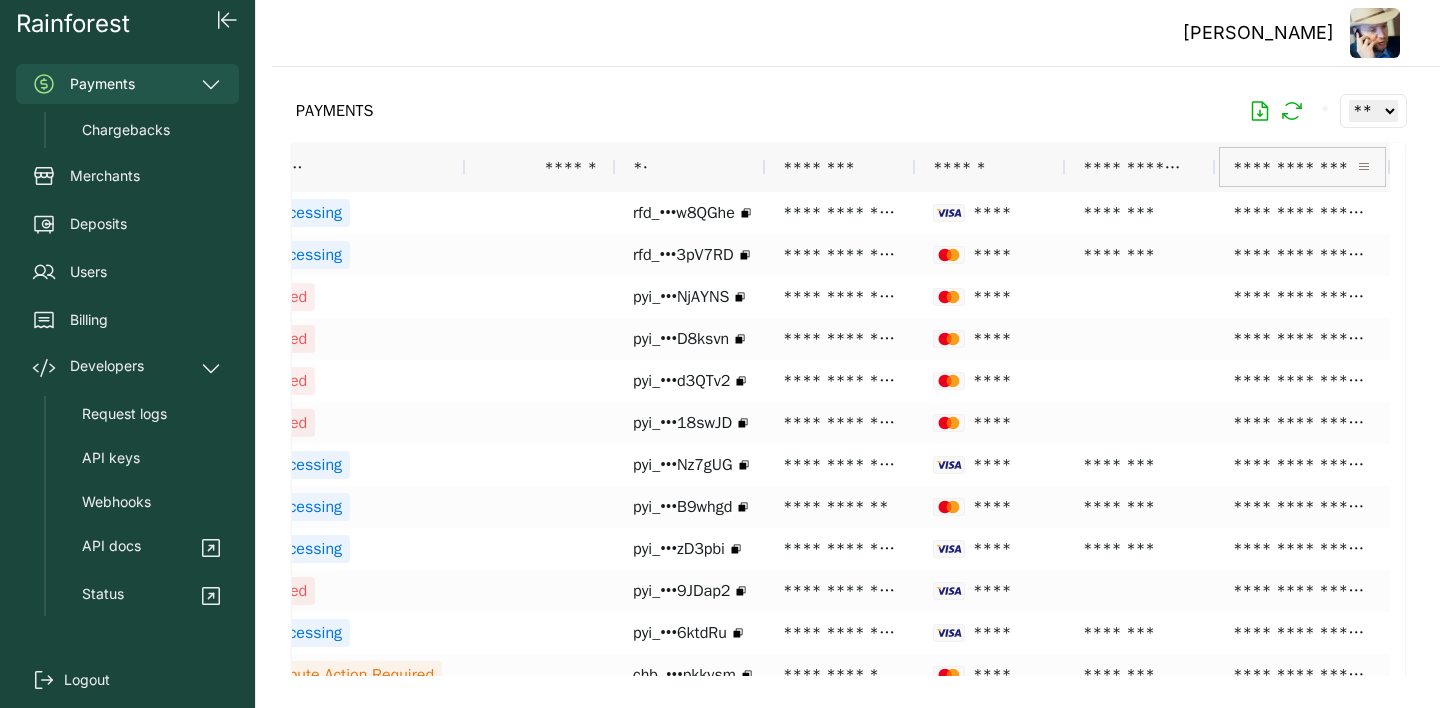 click at bounding box center [1364, 167] 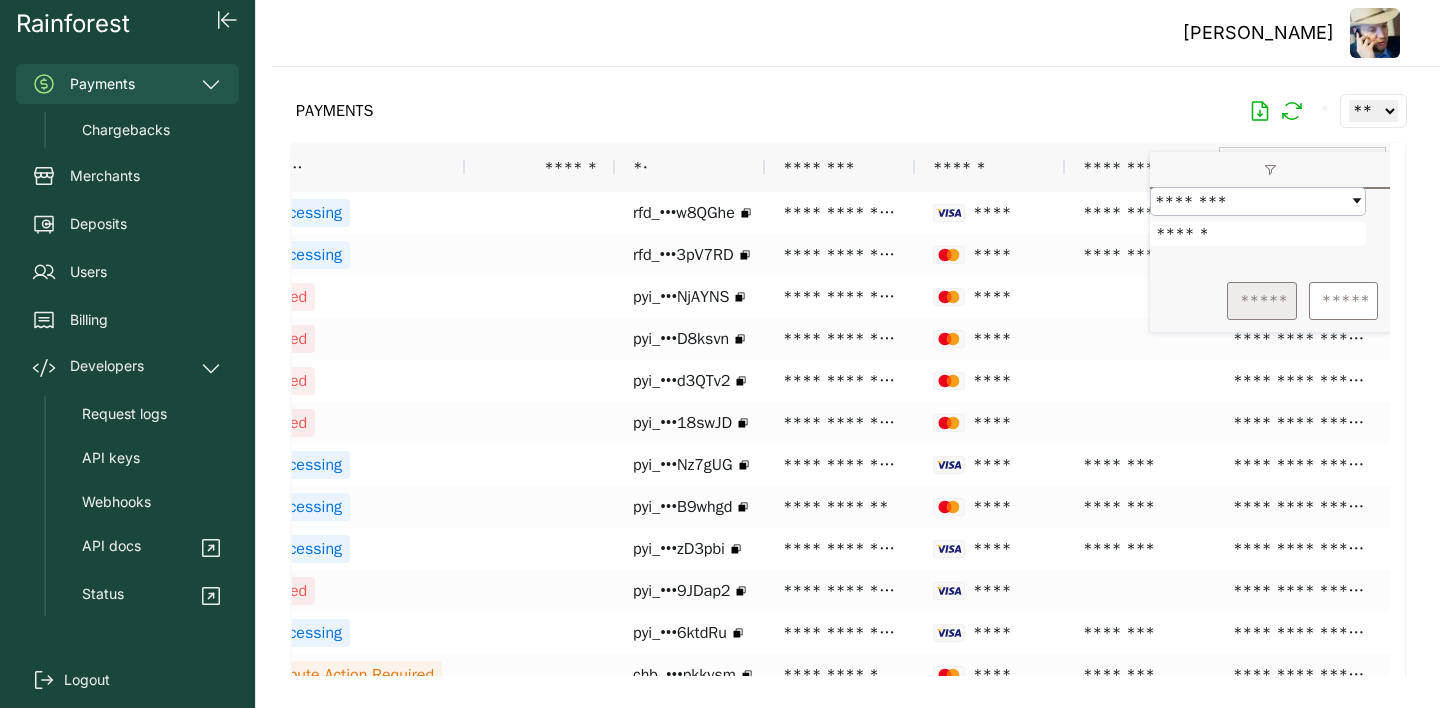 type on "******" 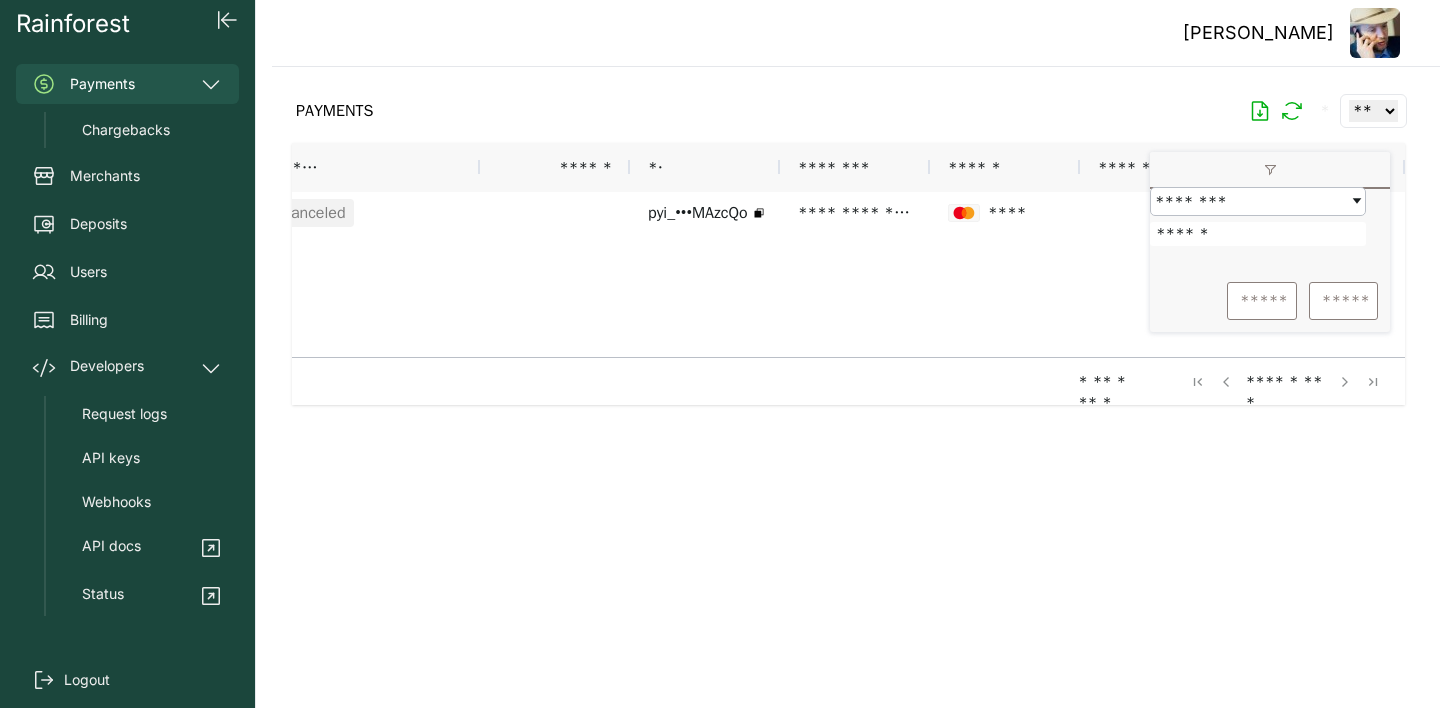 scroll, scrollTop: 0, scrollLeft: 337, axis: horizontal 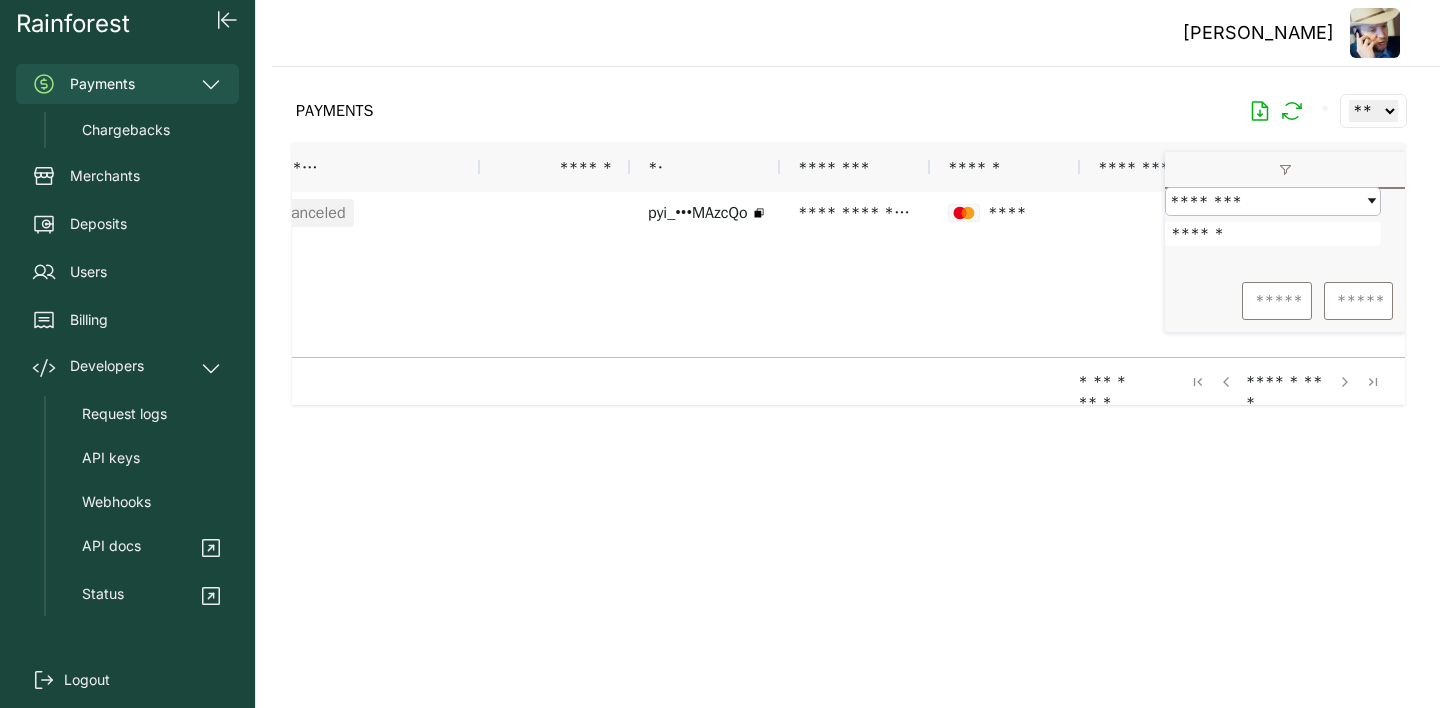 click at bounding box center [848, 371] 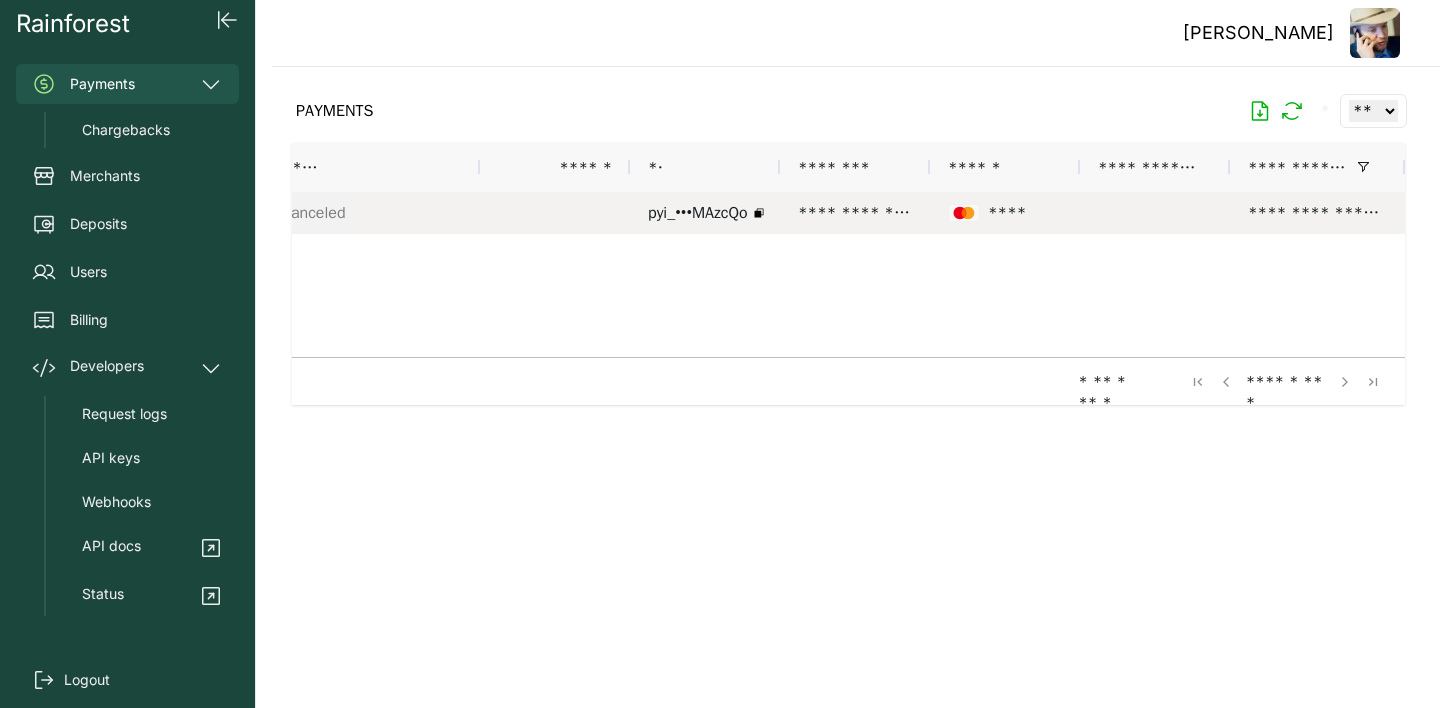 scroll, scrollTop: 0, scrollLeft: 110, axis: horizontal 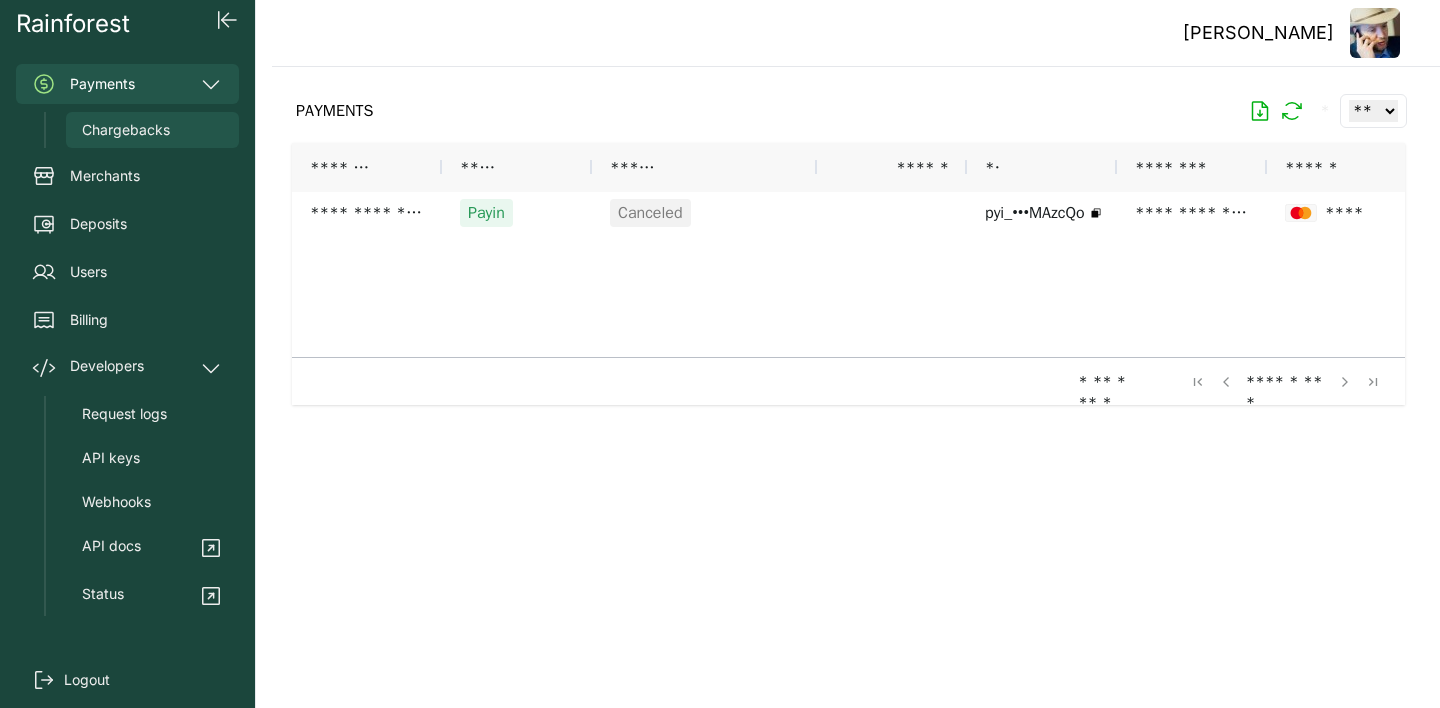 click on "Chargebacks" at bounding box center [126, 130] 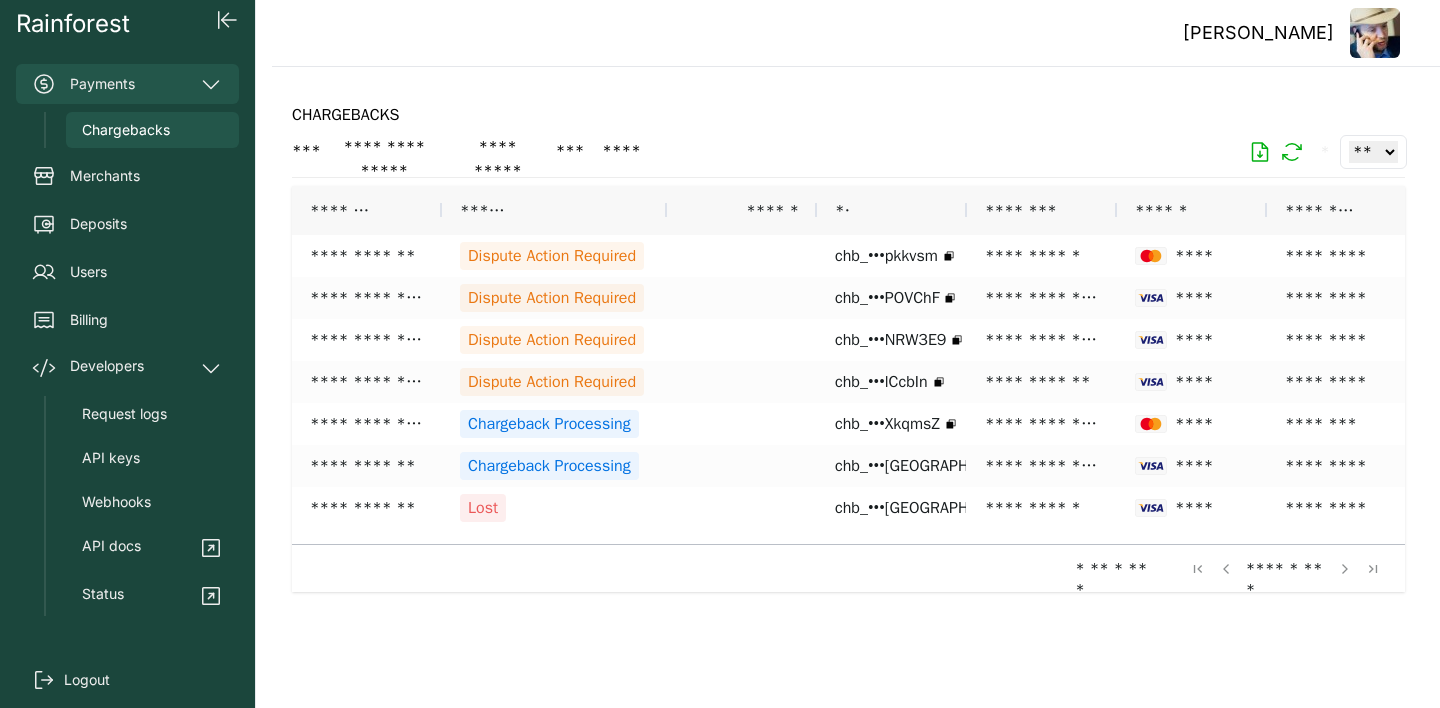 click on "Payments" at bounding box center [127, 84] 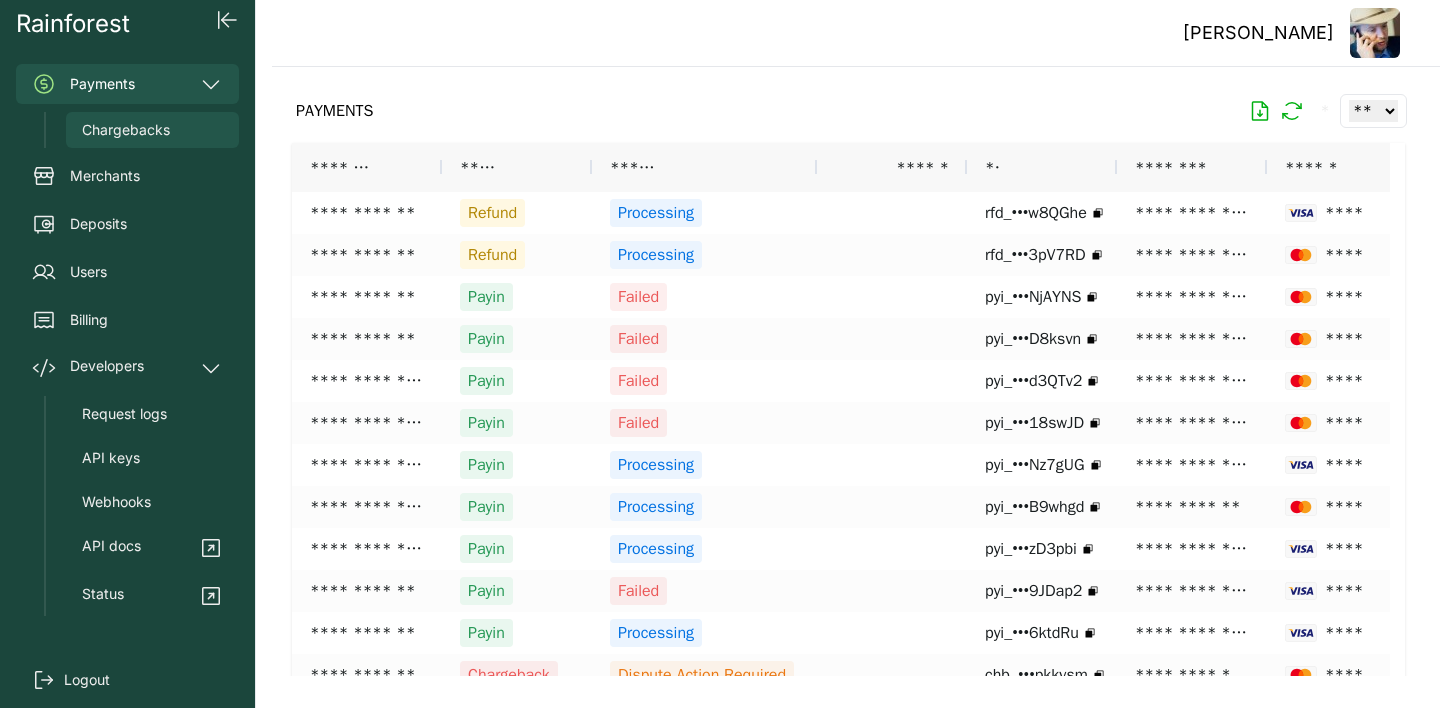 click on "Chargebacks" at bounding box center [126, 130] 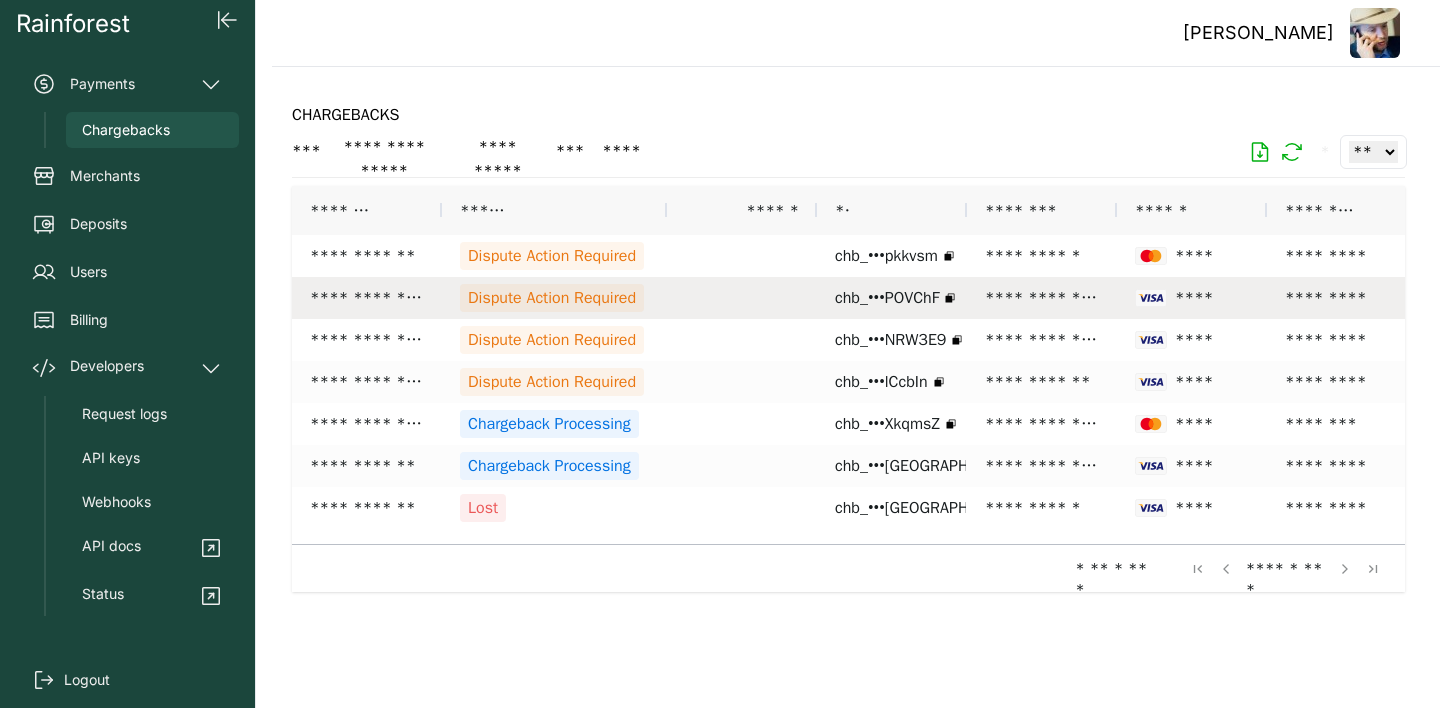 click on "Dispute Action Required" at bounding box center (552, 298) 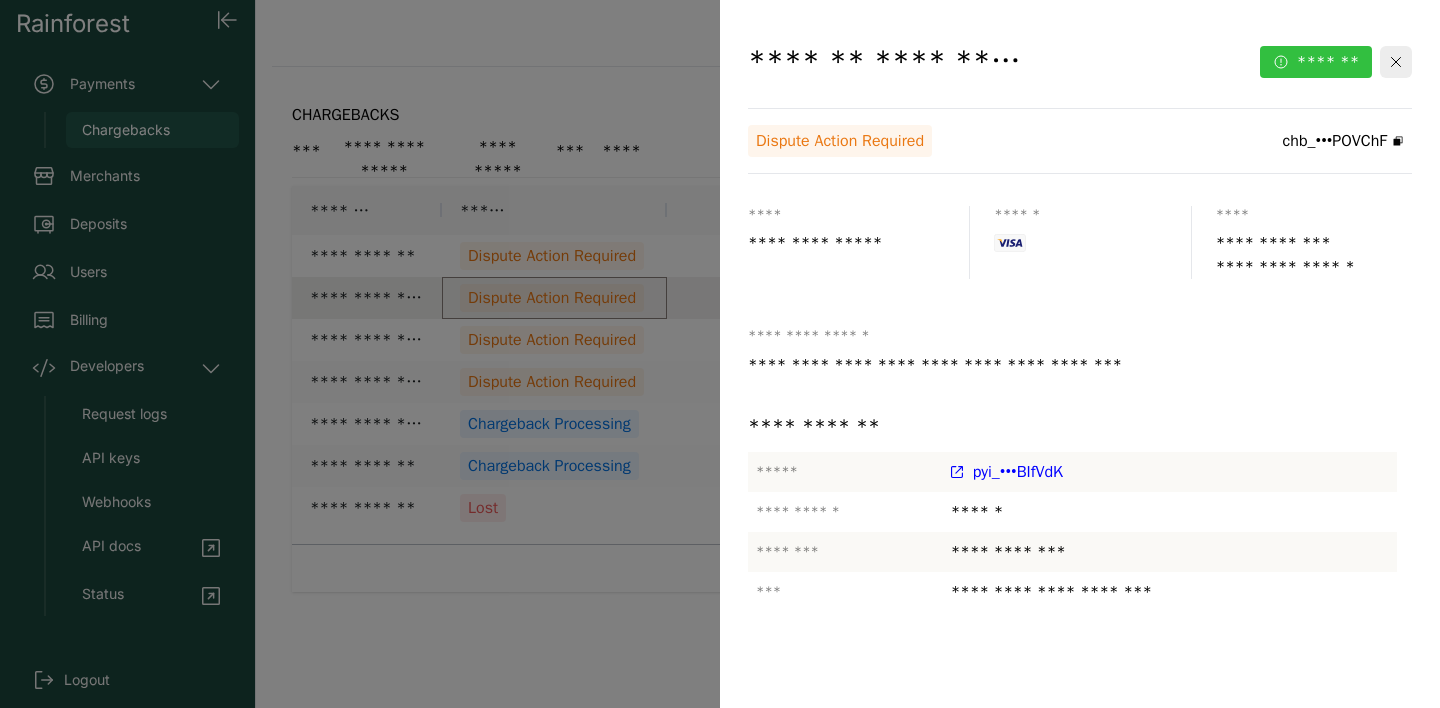 click on "*******" 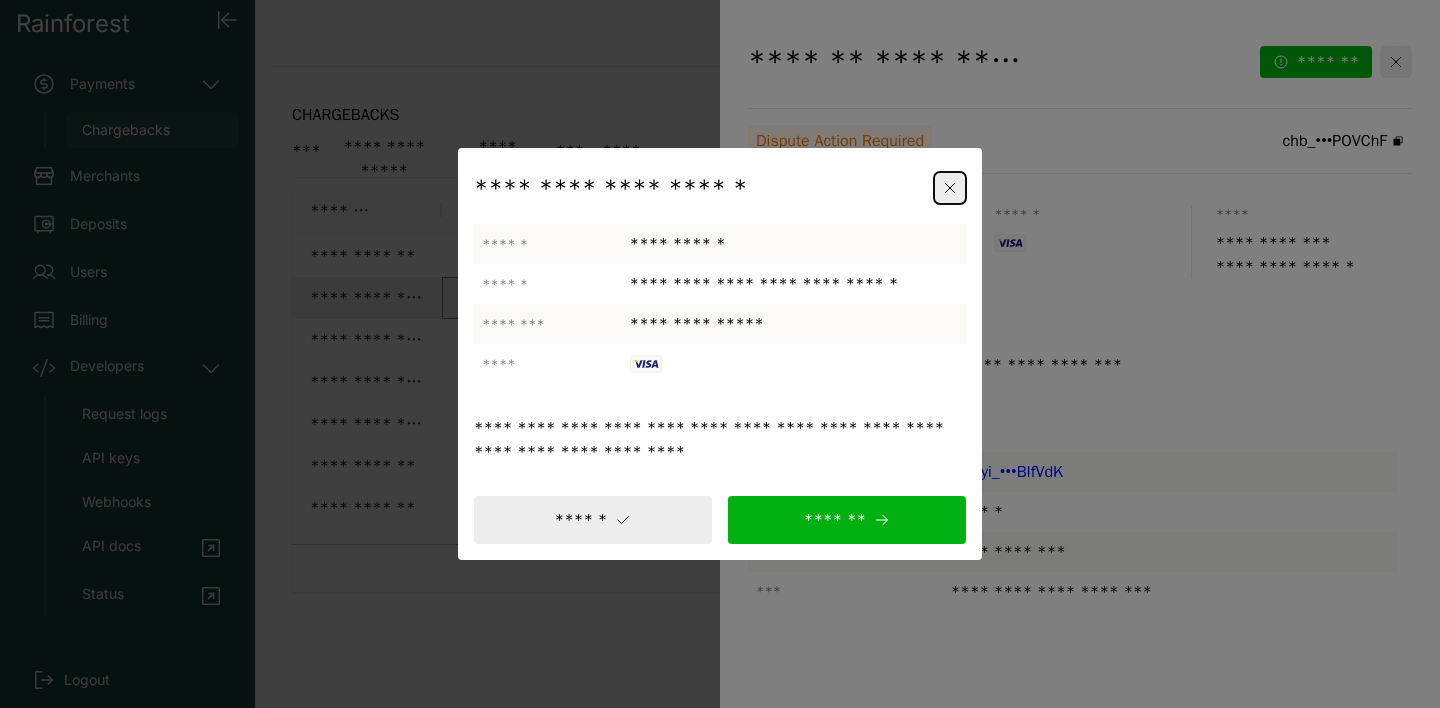 click on "******" at bounding box center [593, 520] 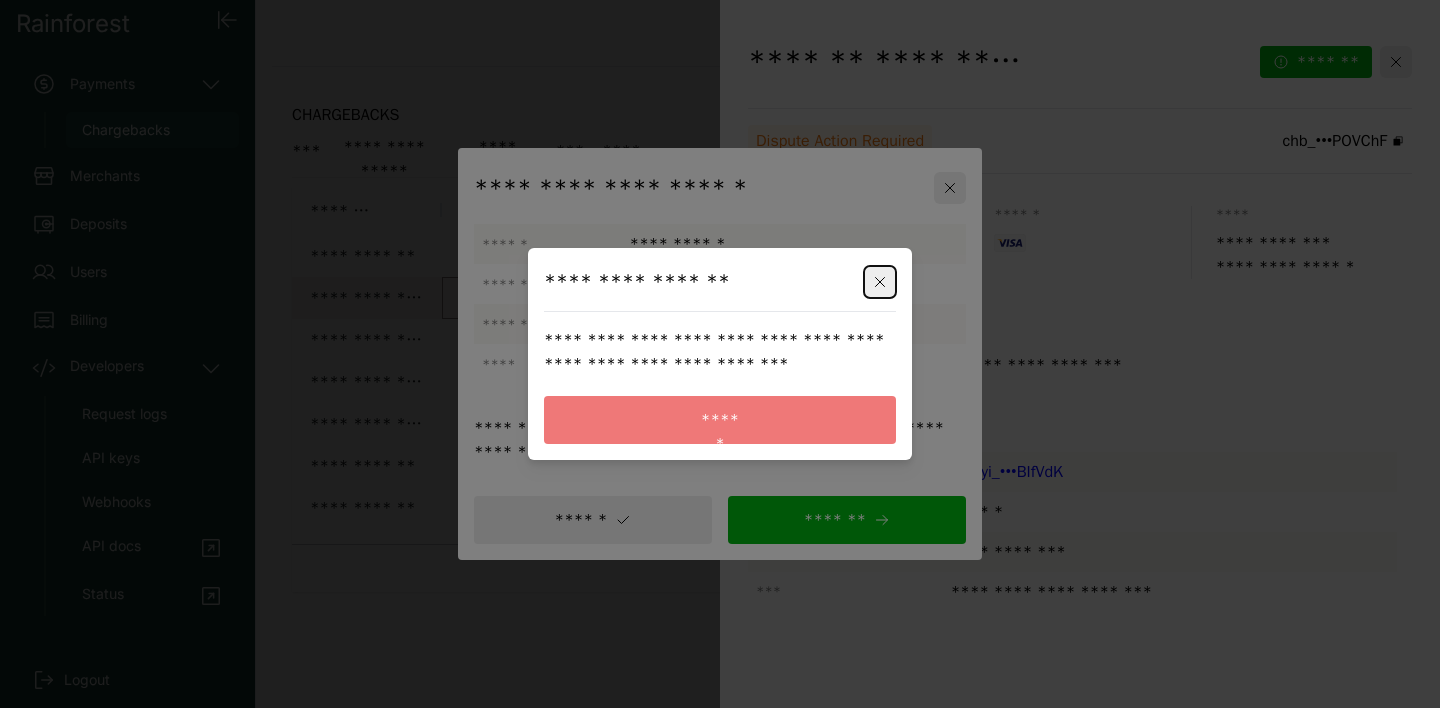 click on "******" at bounding box center (720, 420) 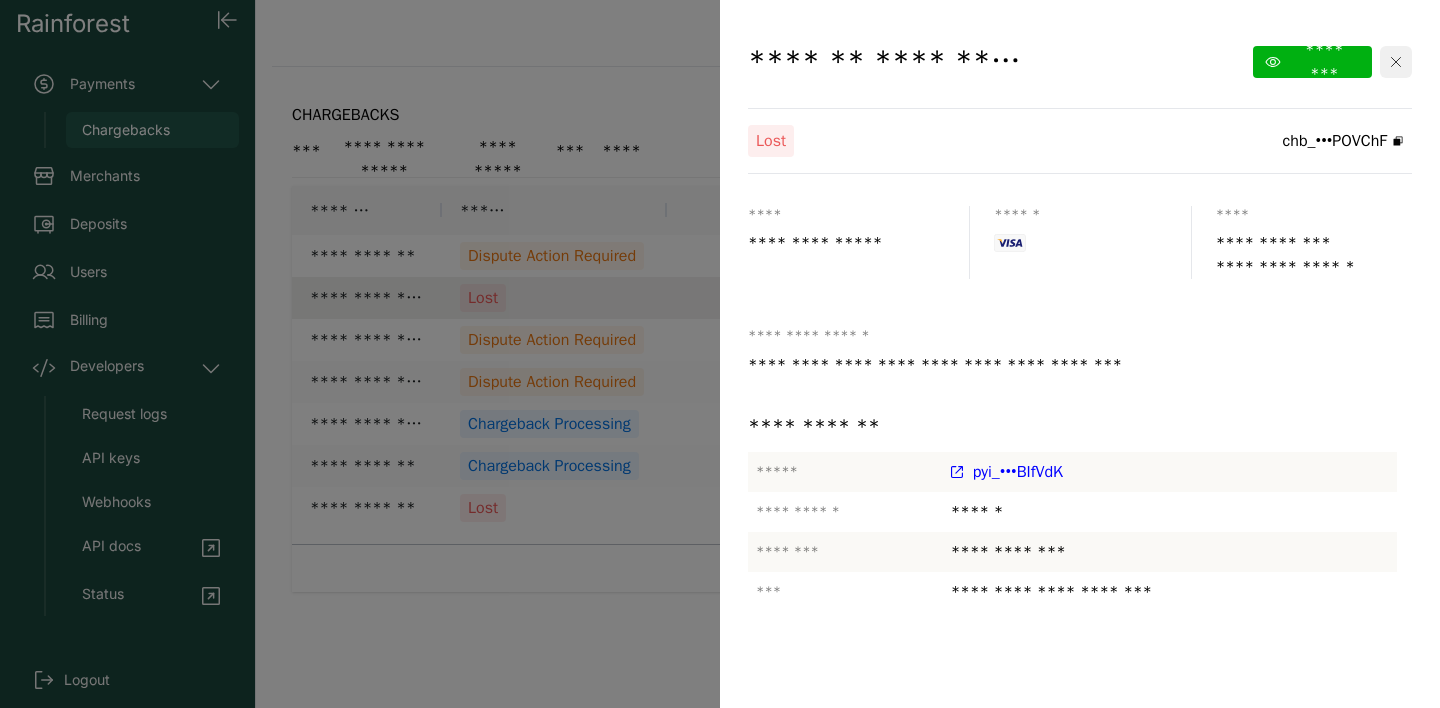 click 